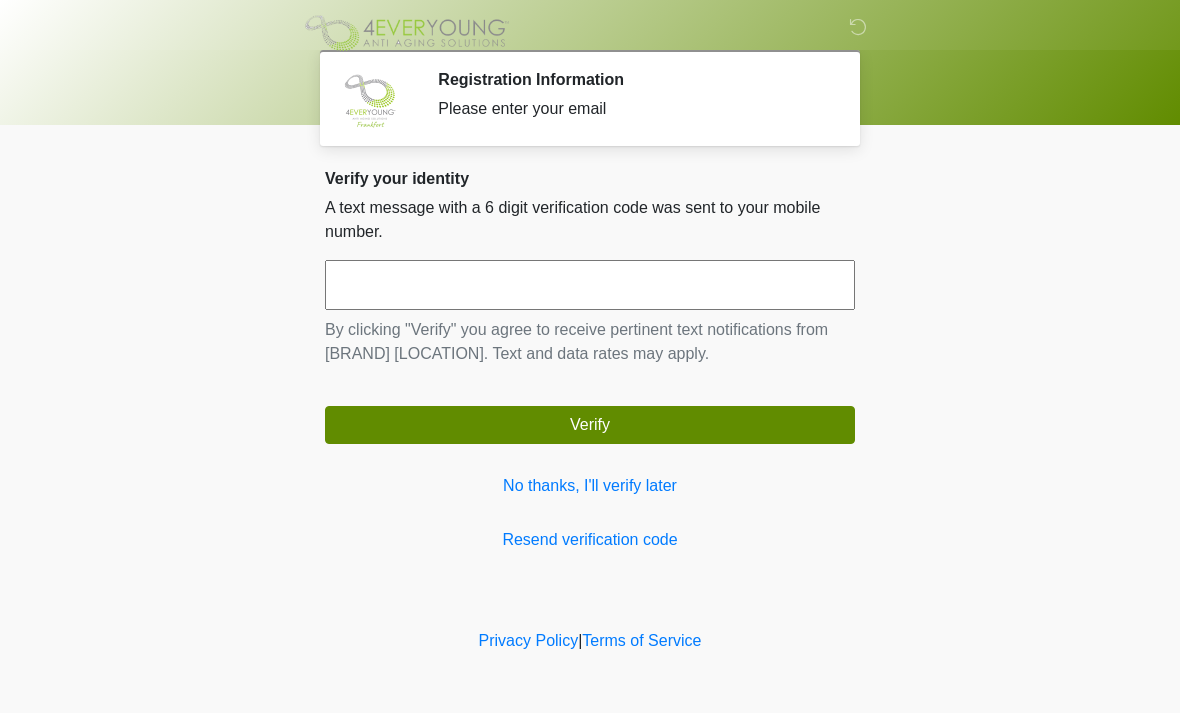 scroll, scrollTop: 0, scrollLeft: 0, axis: both 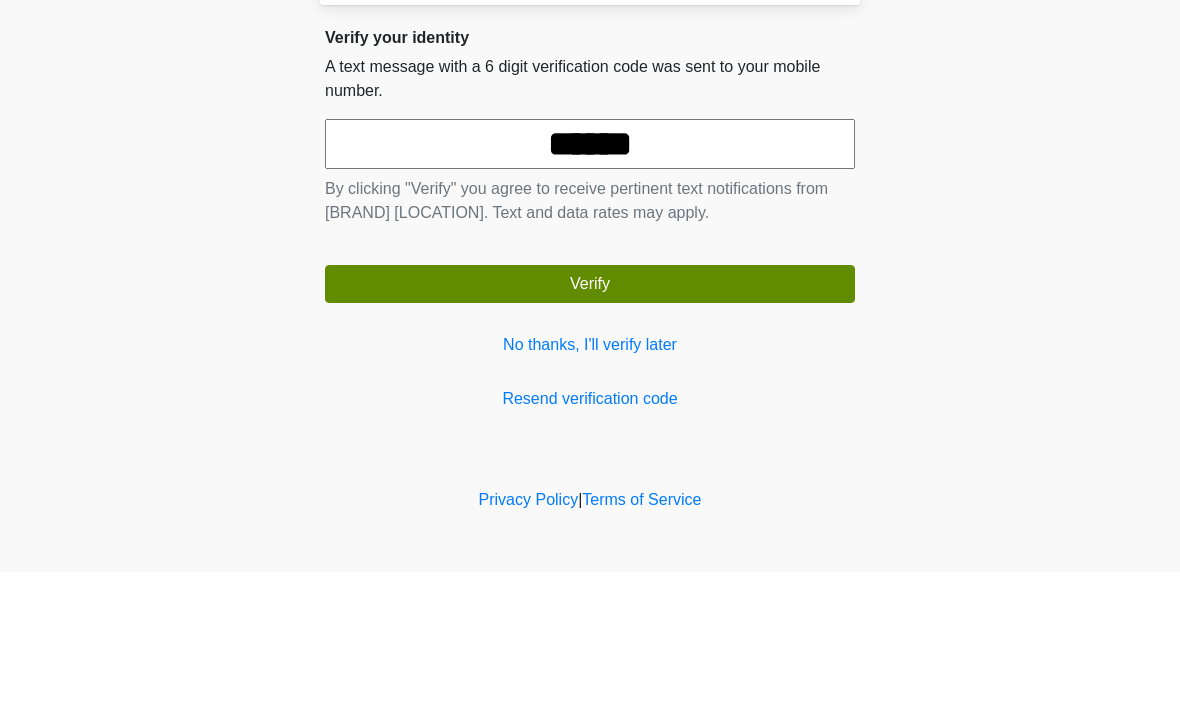 type on "******" 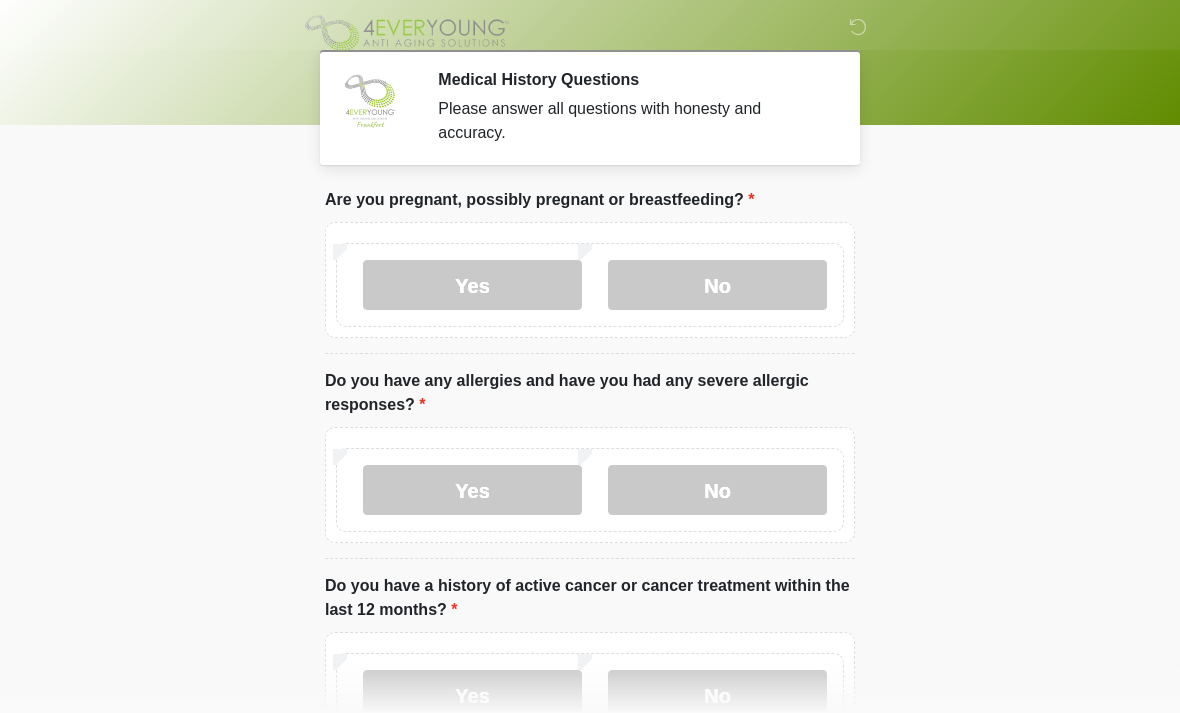 click on "No" at bounding box center [717, 285] 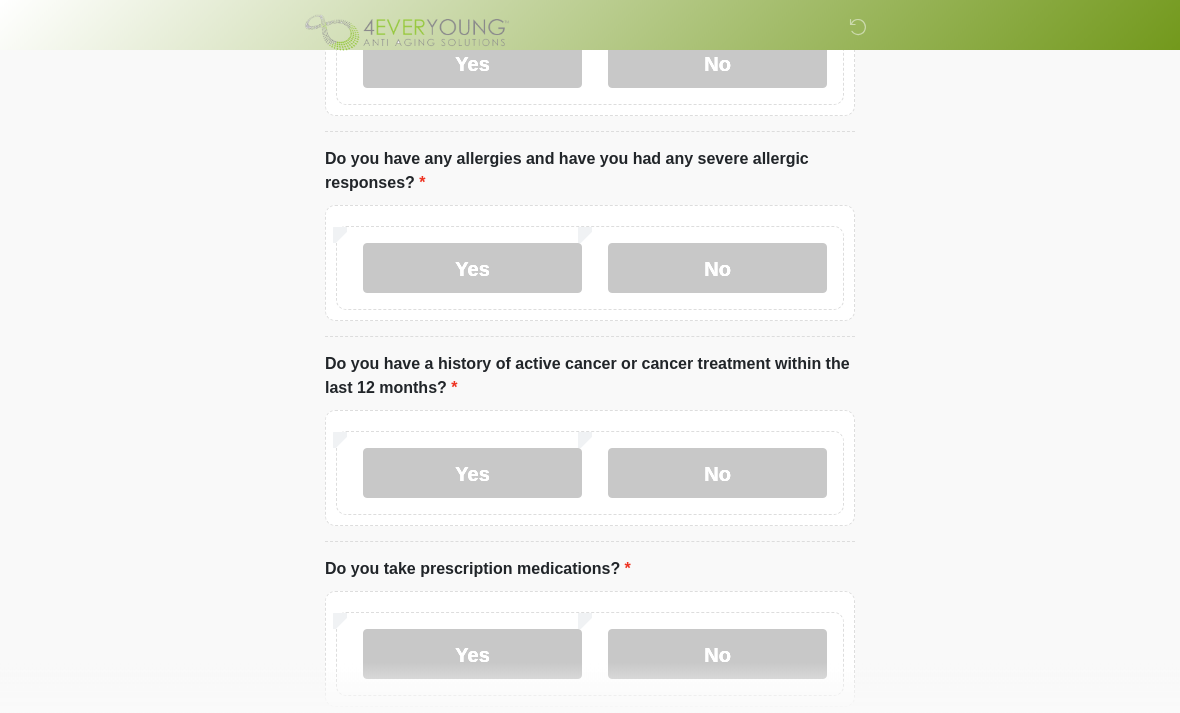 click on "No" at bounding box center (717, 474) 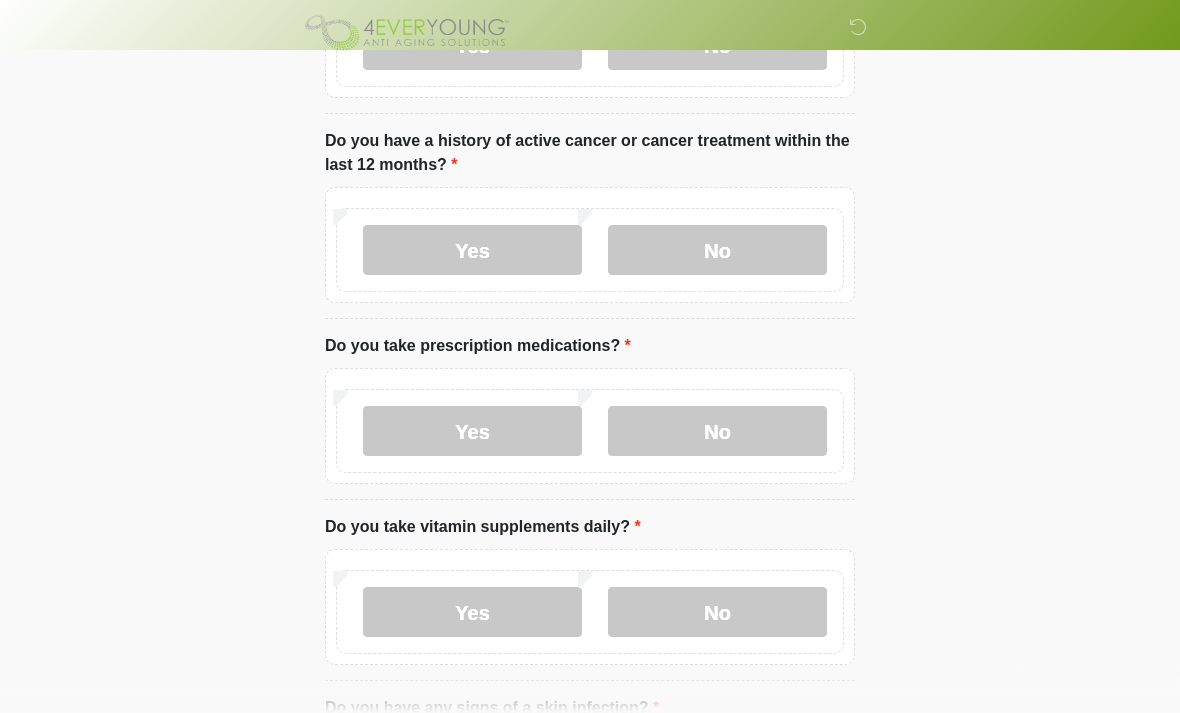 click on "Yes" at bounding box center (472, 432) 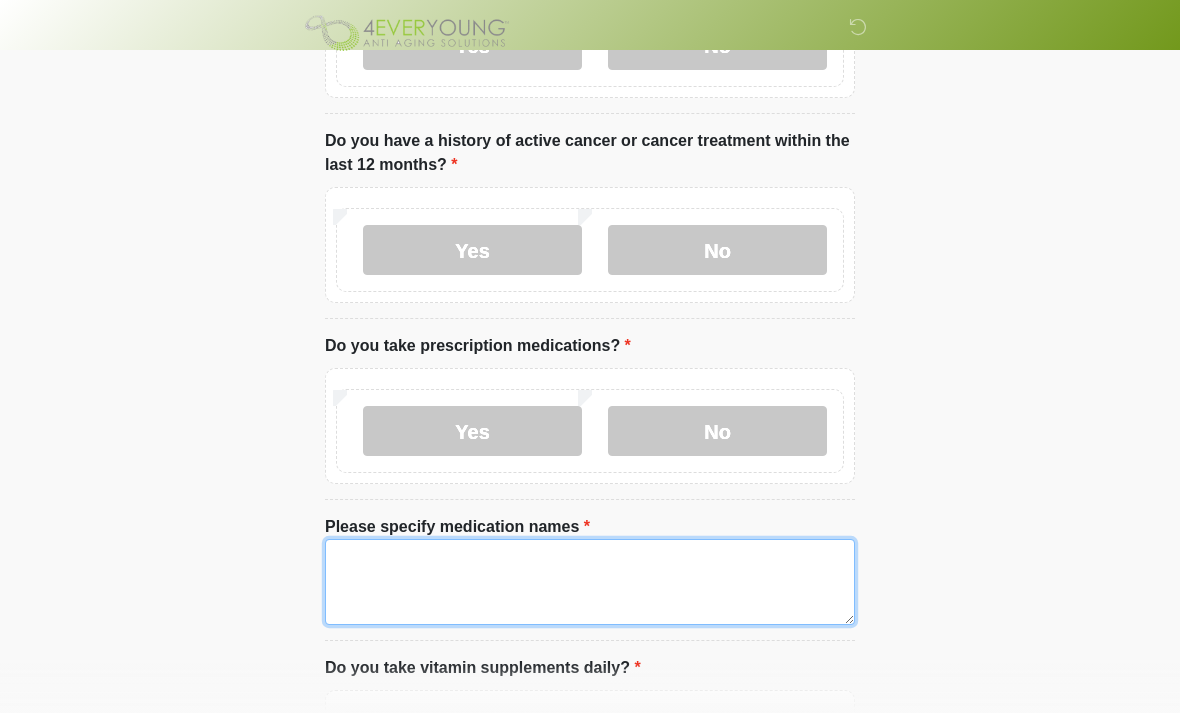 click on "Please specify medication names" at bounding box center (590, 582) 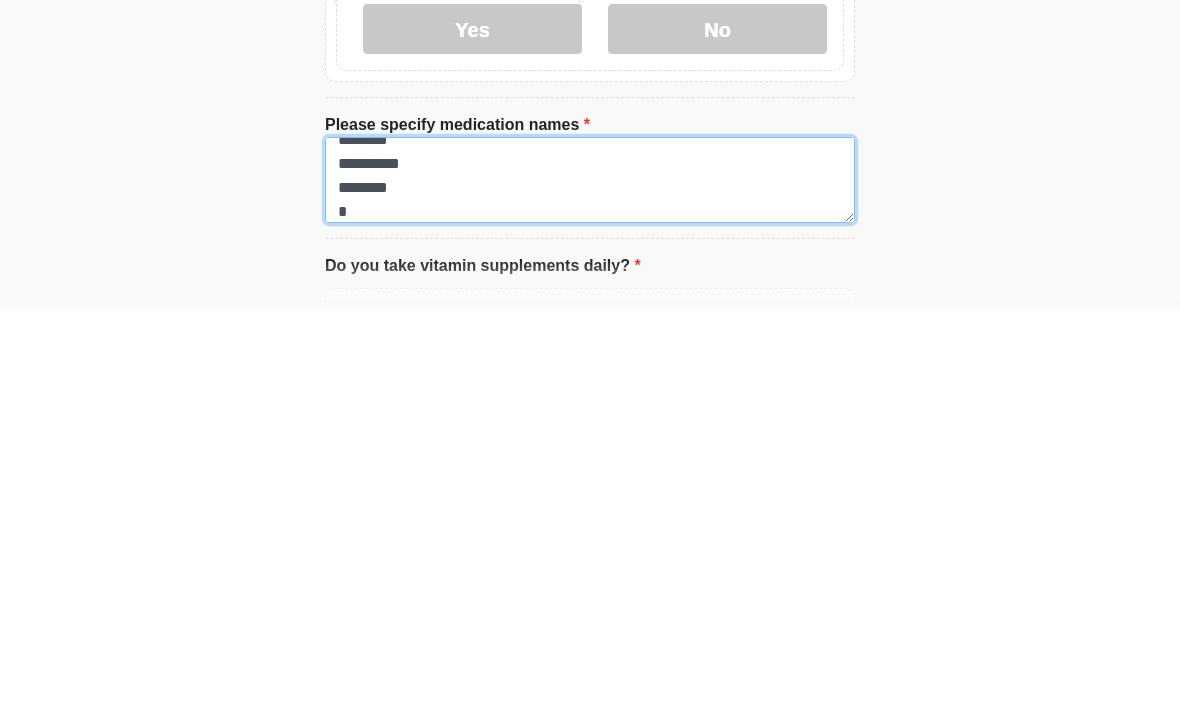 scroll, scrollTop: 16, scrollLeft: 0, axis: vertical 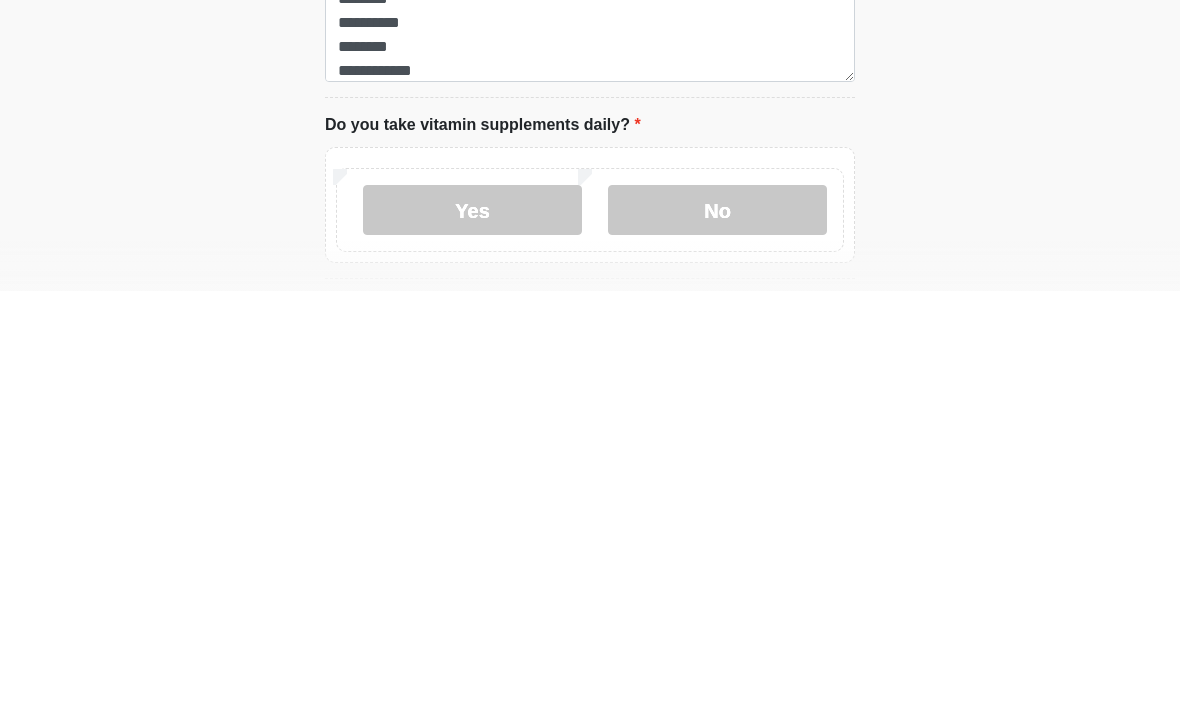 click on "No" at bounding box center (717, 632) 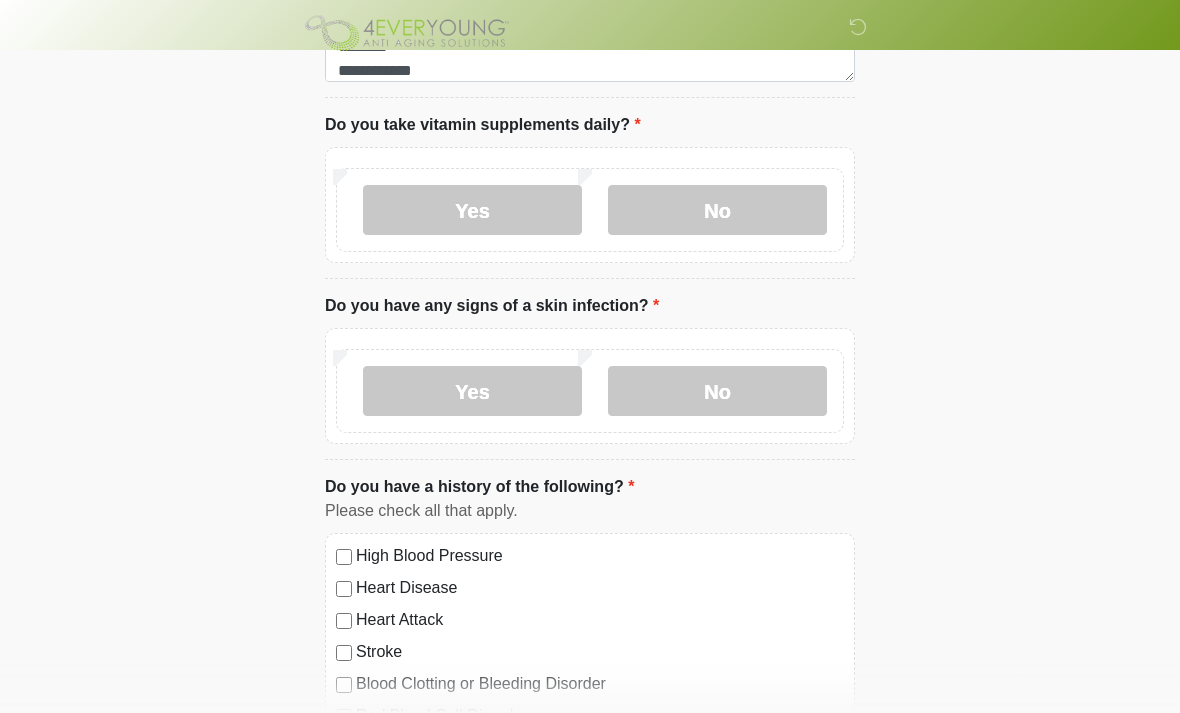 click on "No" at bounding box center (717, 391) 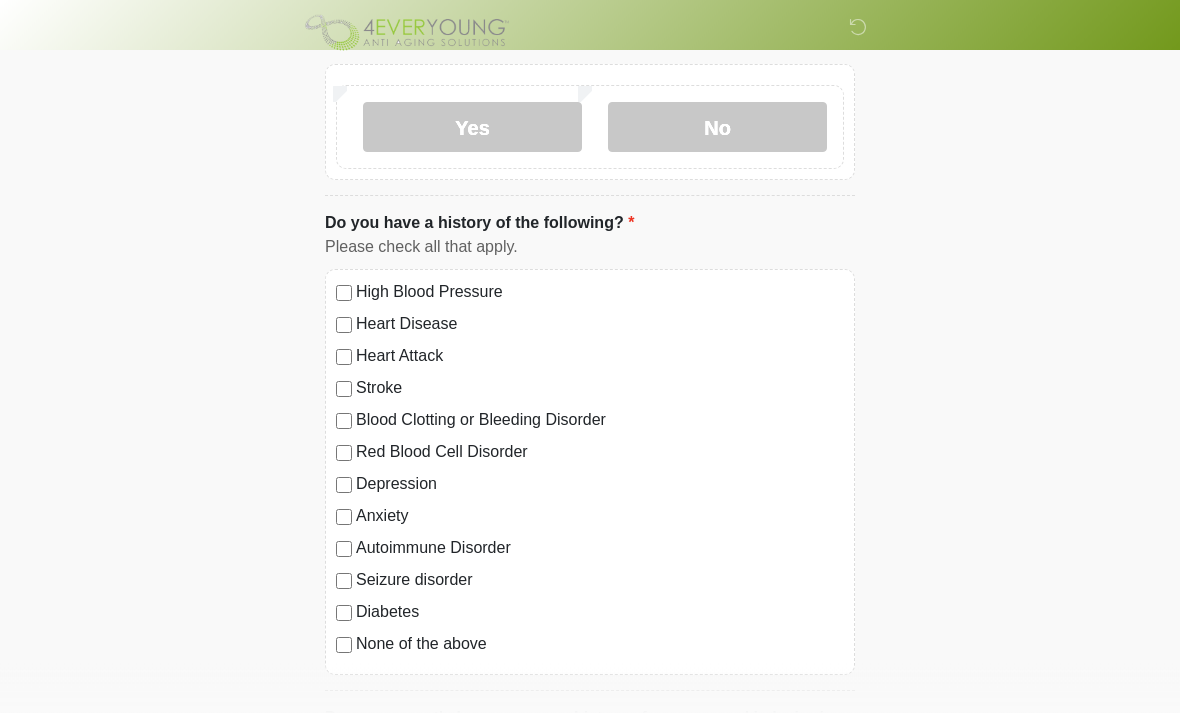 scroll, scrollTop: 1259, scrollLeft: 0, axis: vertical 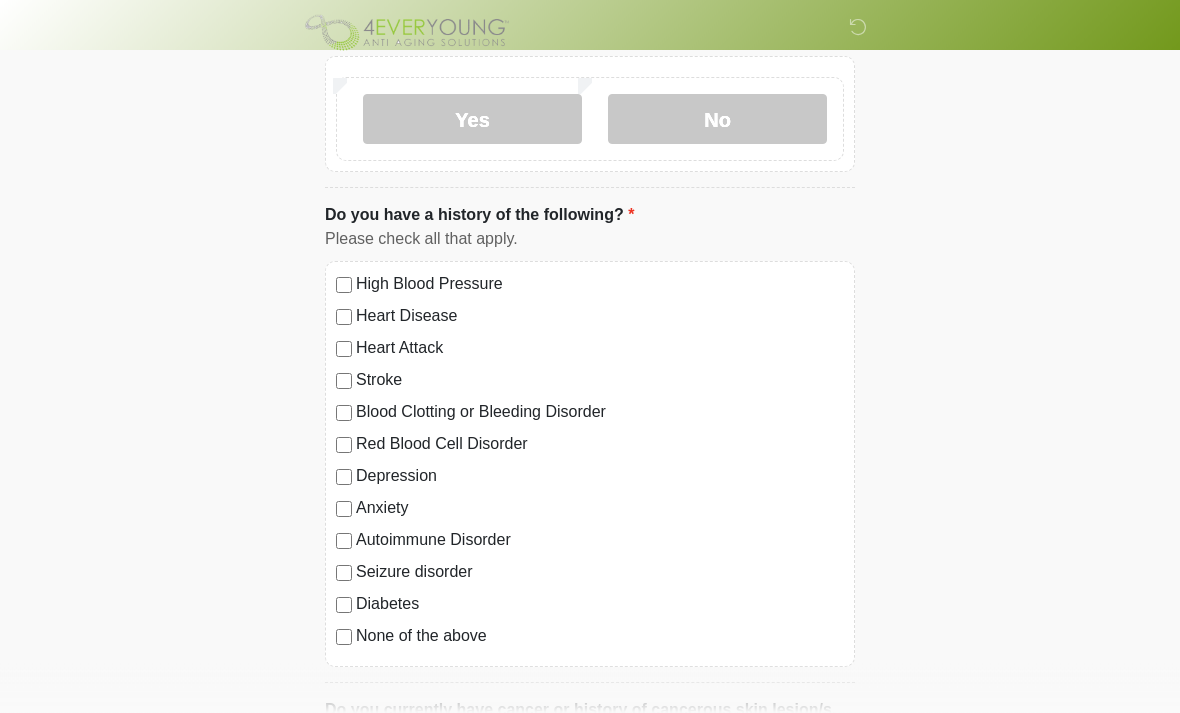 click on "Depression" at bounding box center (600, 477) 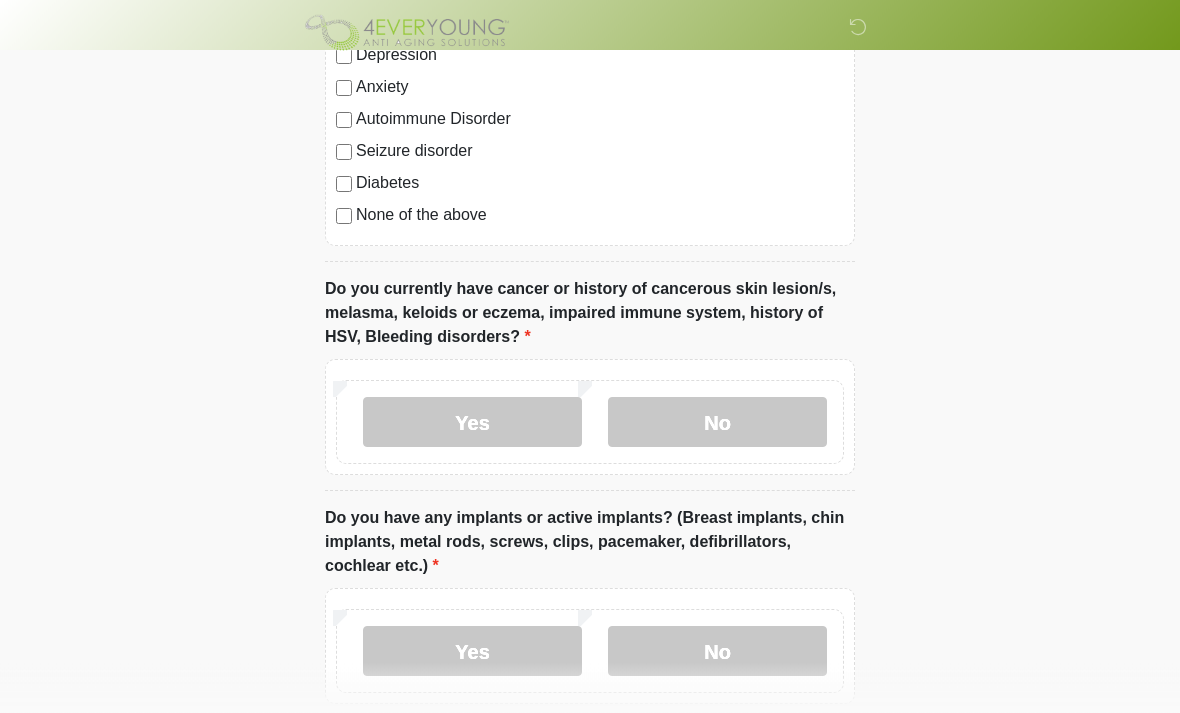 click on "No" at bounding box center (717, 423) 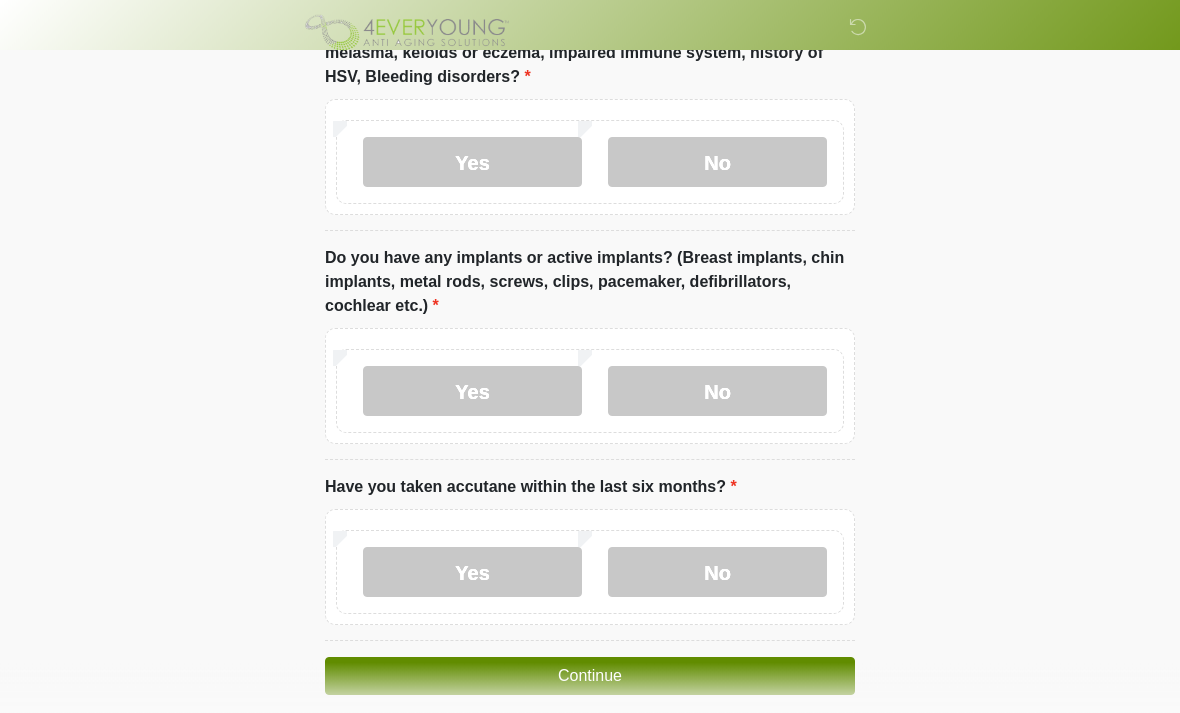 click on "No" at bounding box center [717, 392] 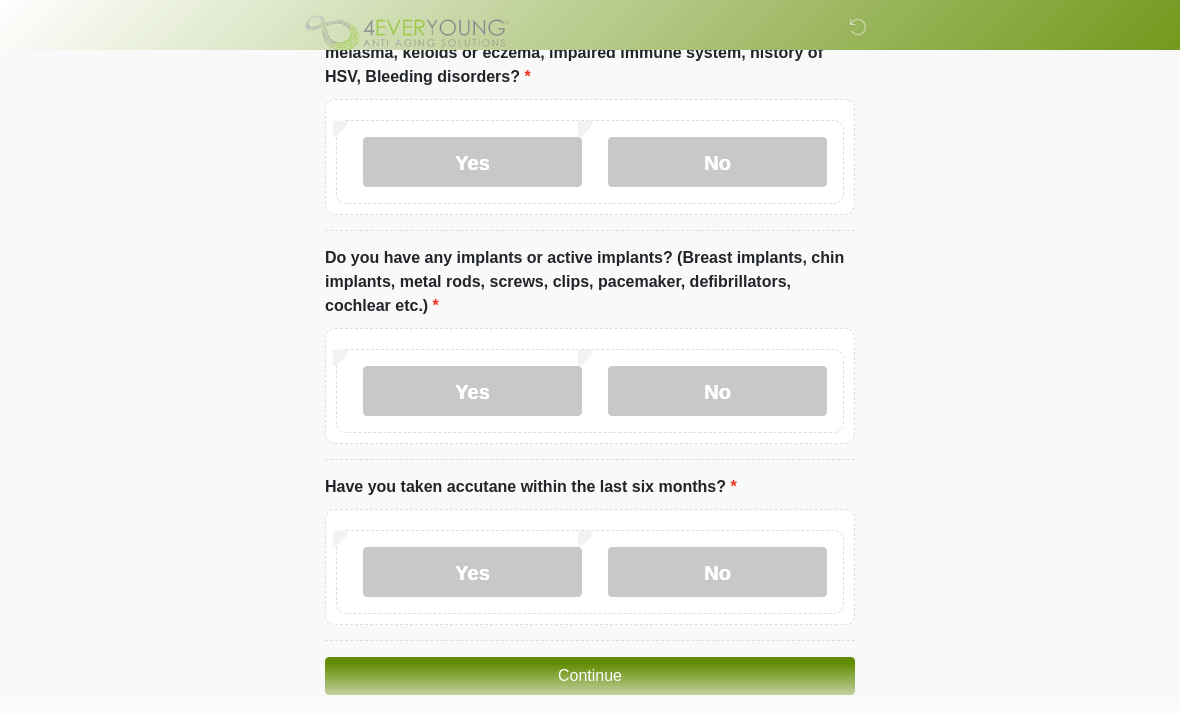 scroll, scrollTop: 1962, scrollLeft: 0, axis: vertical 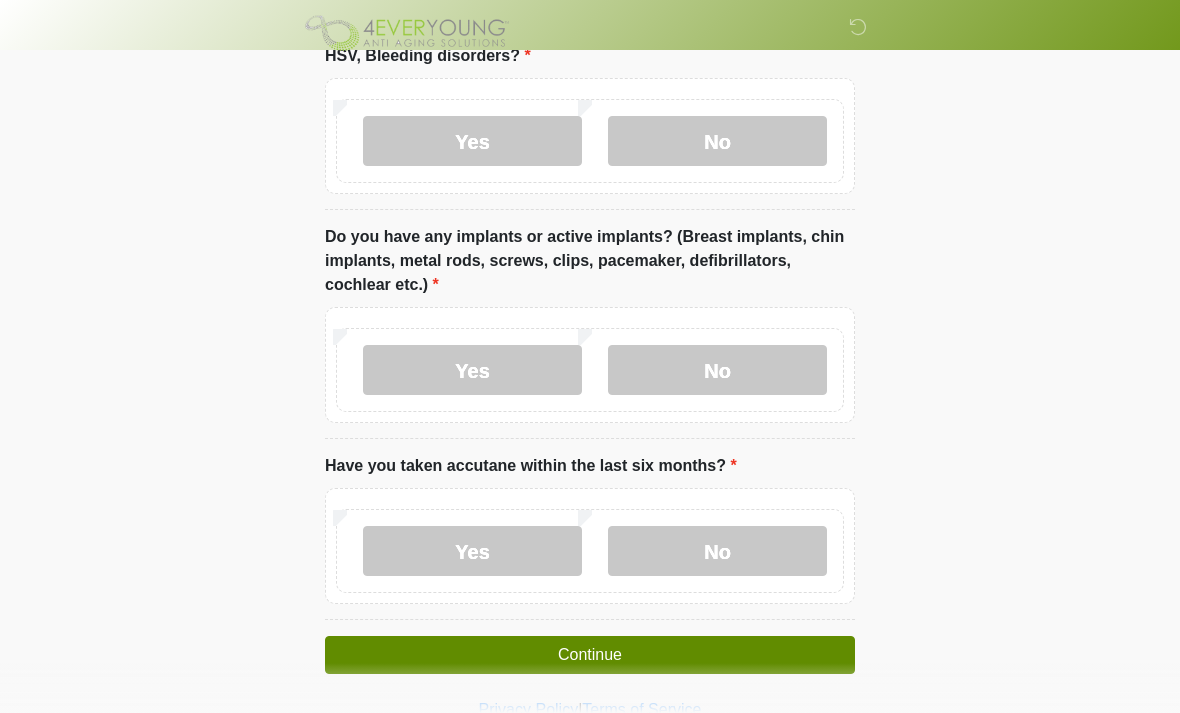 click on "No" at bounding box center (717, 551) 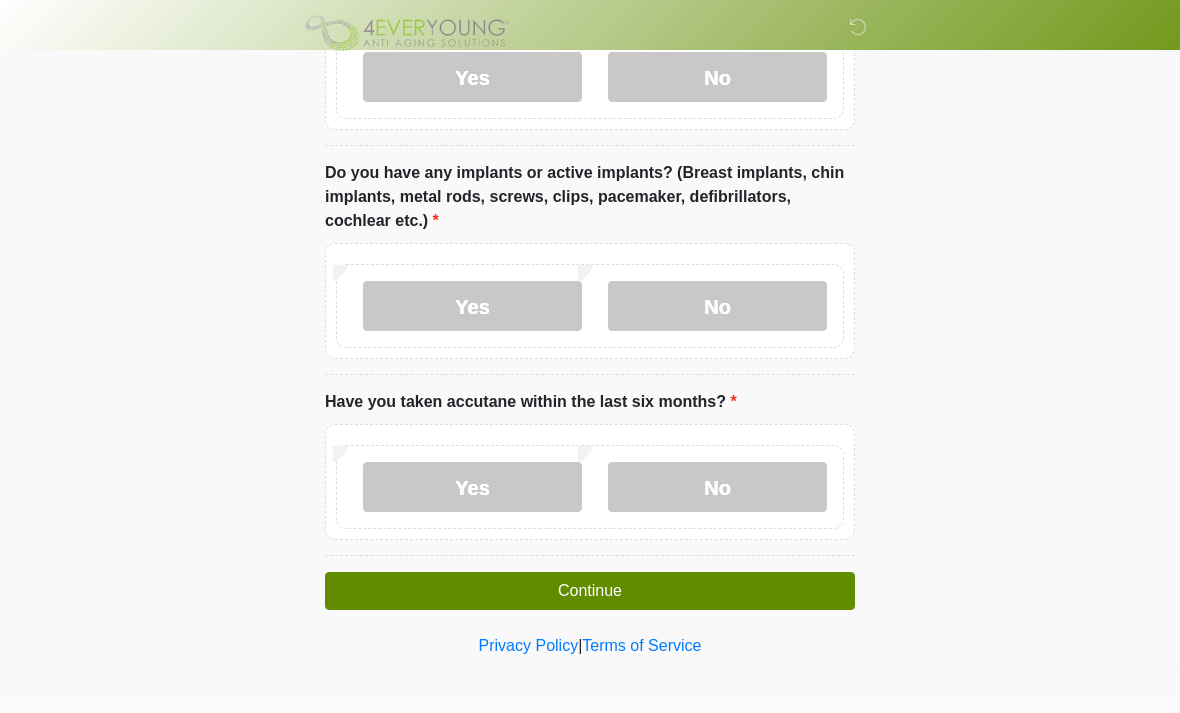 click on "Continue" at bounding box center (590, 591) 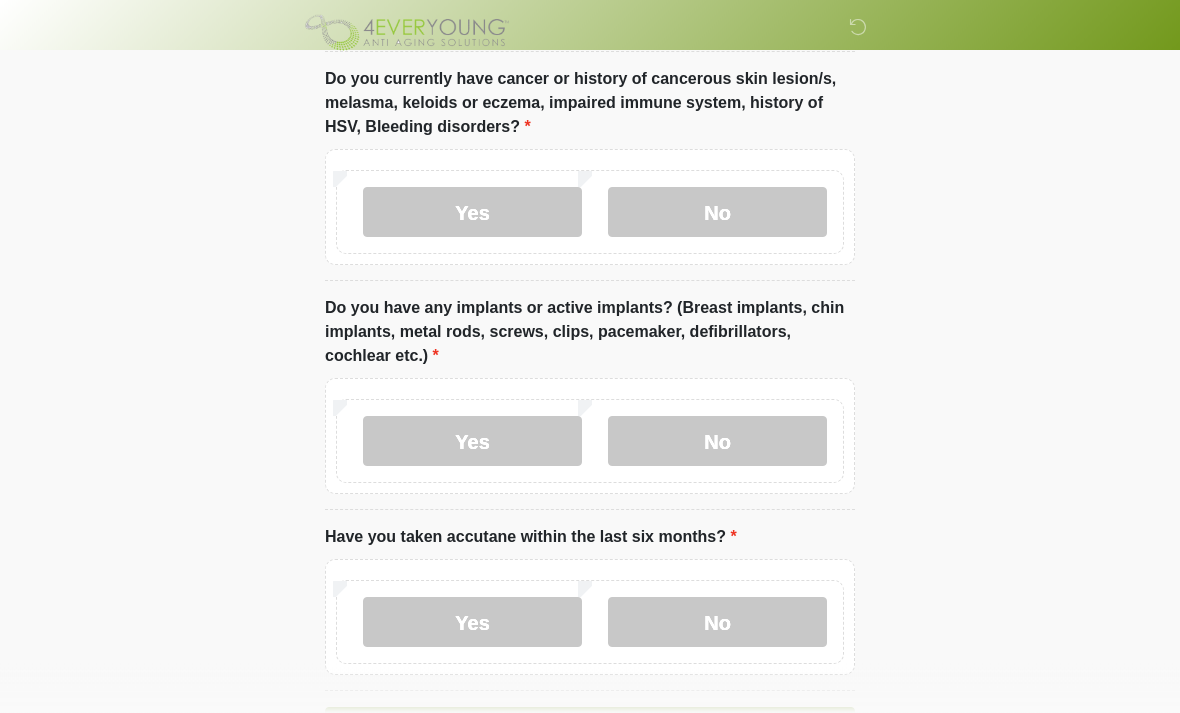 scroll, scrollTop: 1962, scrollLeft: 0, axis: vertical 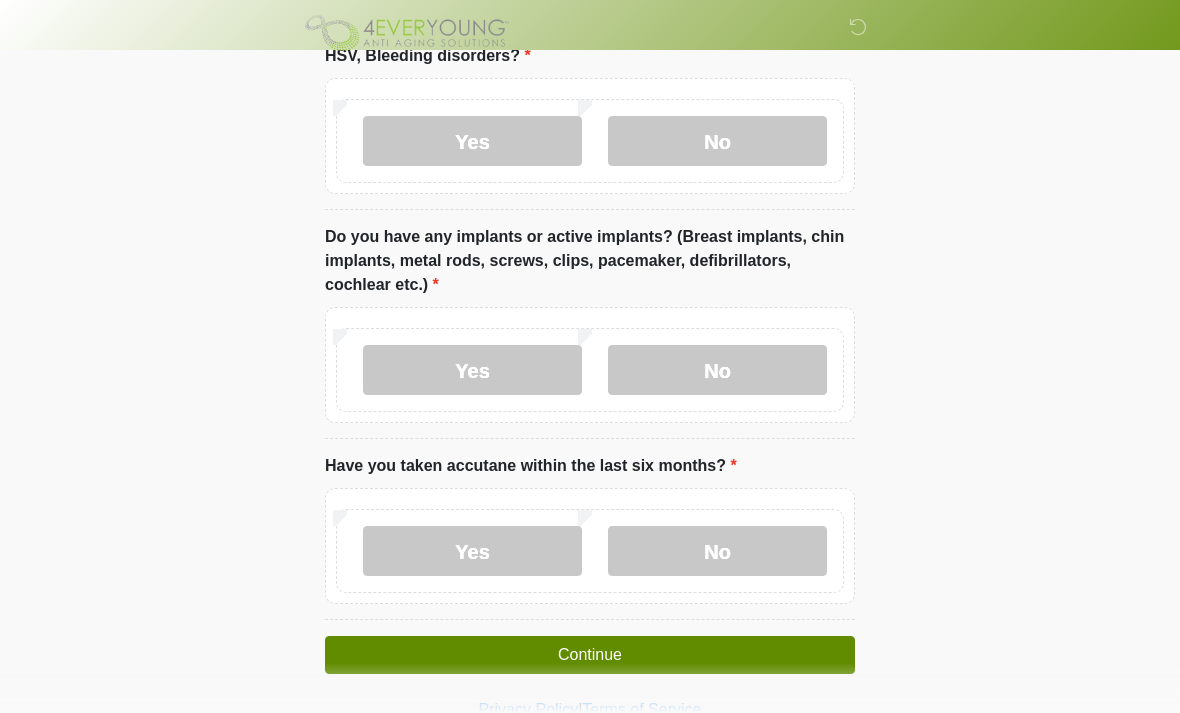 click on "Continue" at bounding box center [590, 655] 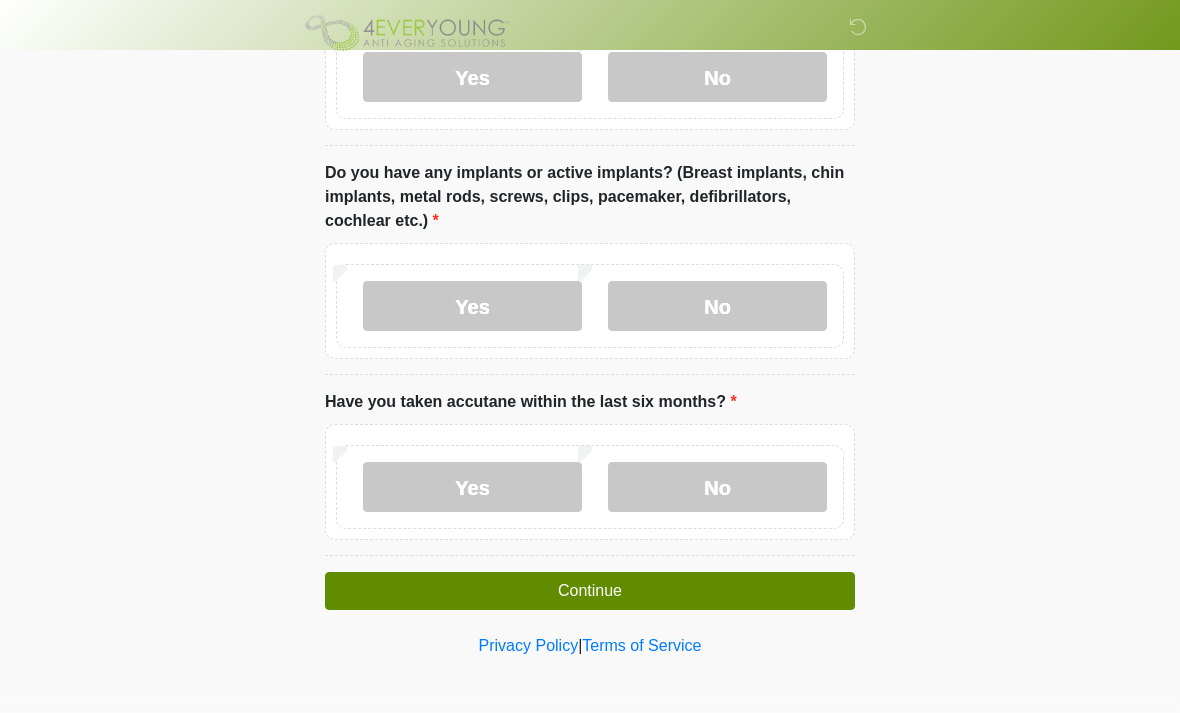 click on "Continue" at bounding box center [590, 591] 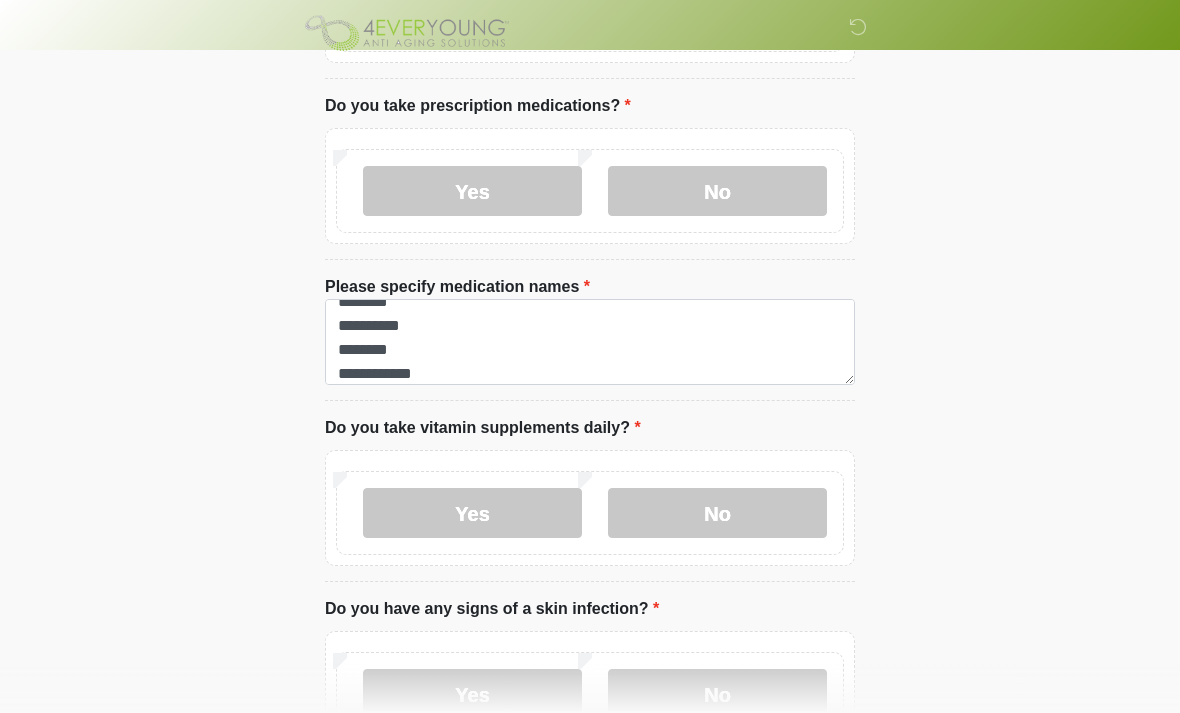scroll, scrollTop: 682, scrollLeft: 0, axis: vertical 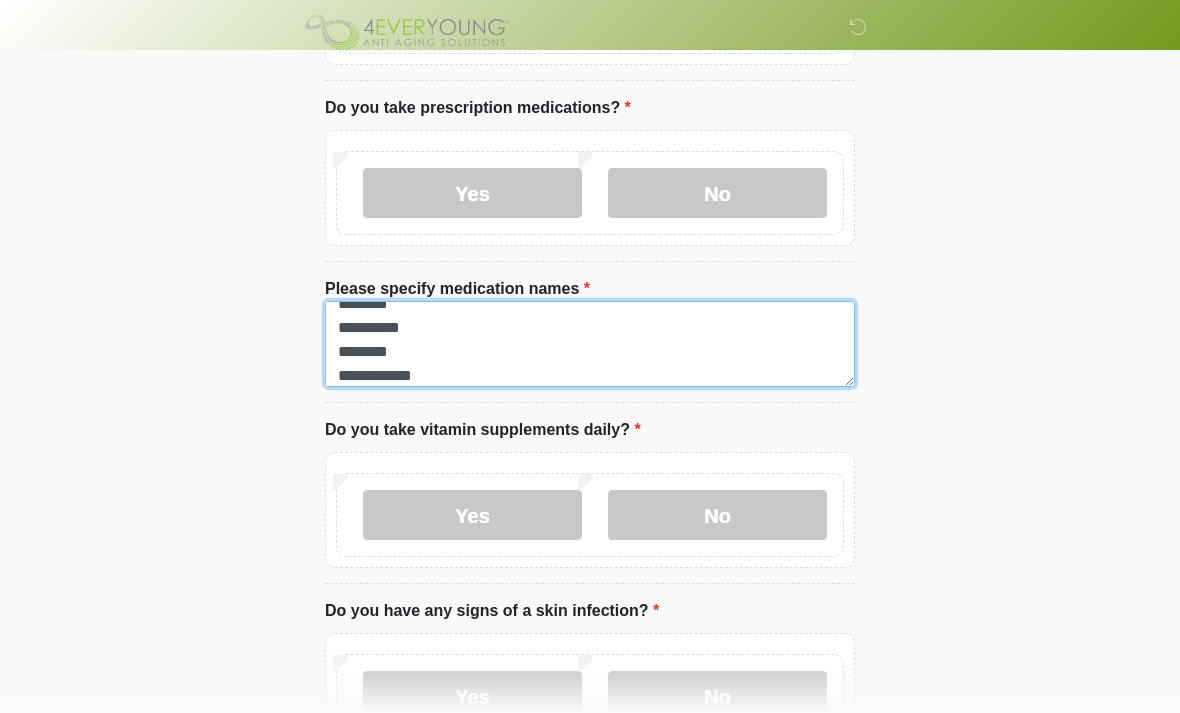 click on "**********" at bounding box center [590, 345] 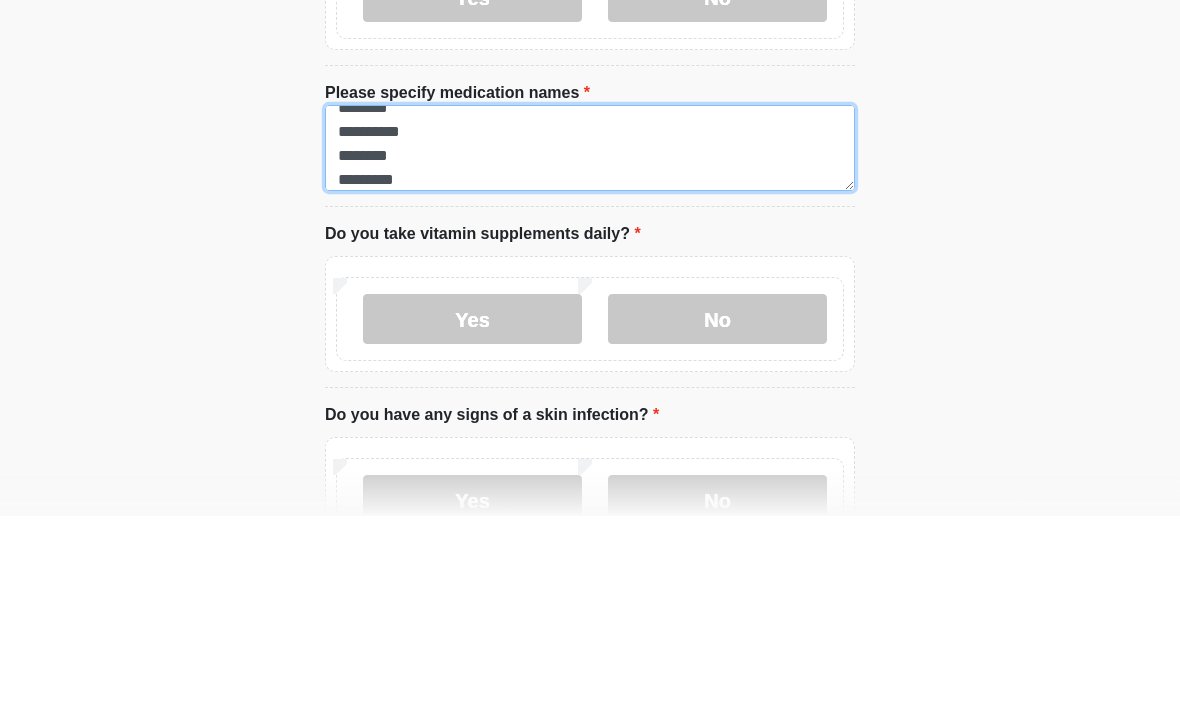 click on "**********" at bounding box center [590, 345] 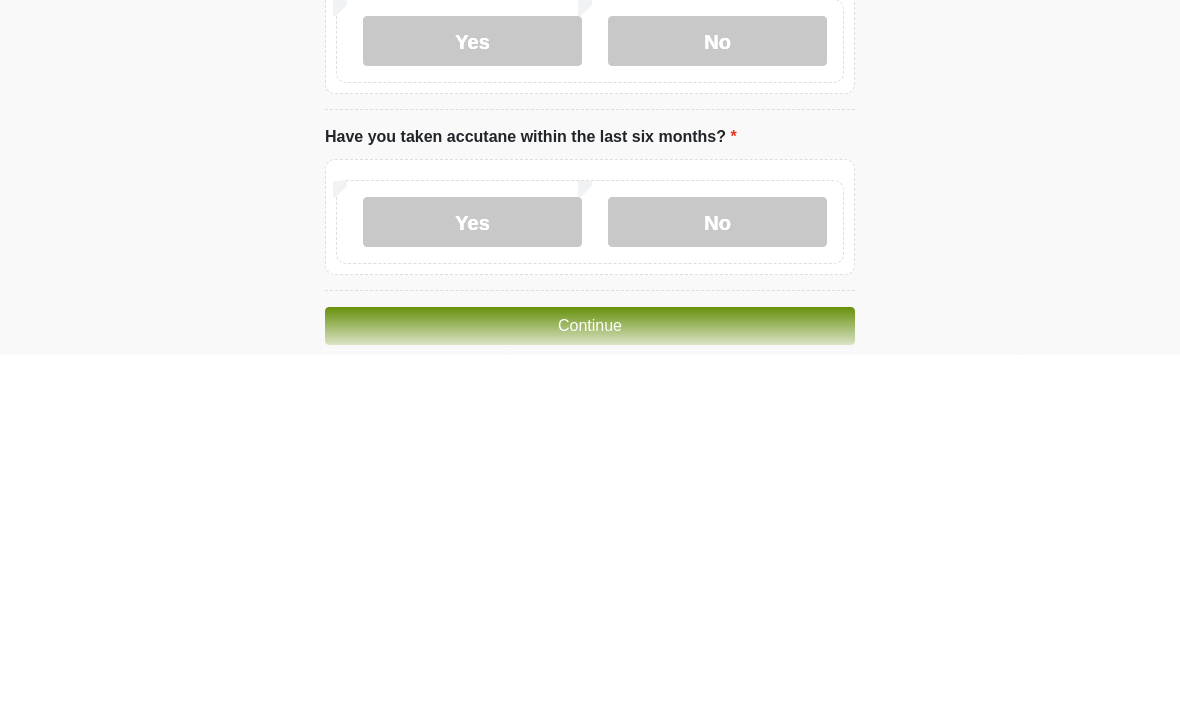 scroll, scrollTop: 2026, scrollLeft: 0, axis: vertical 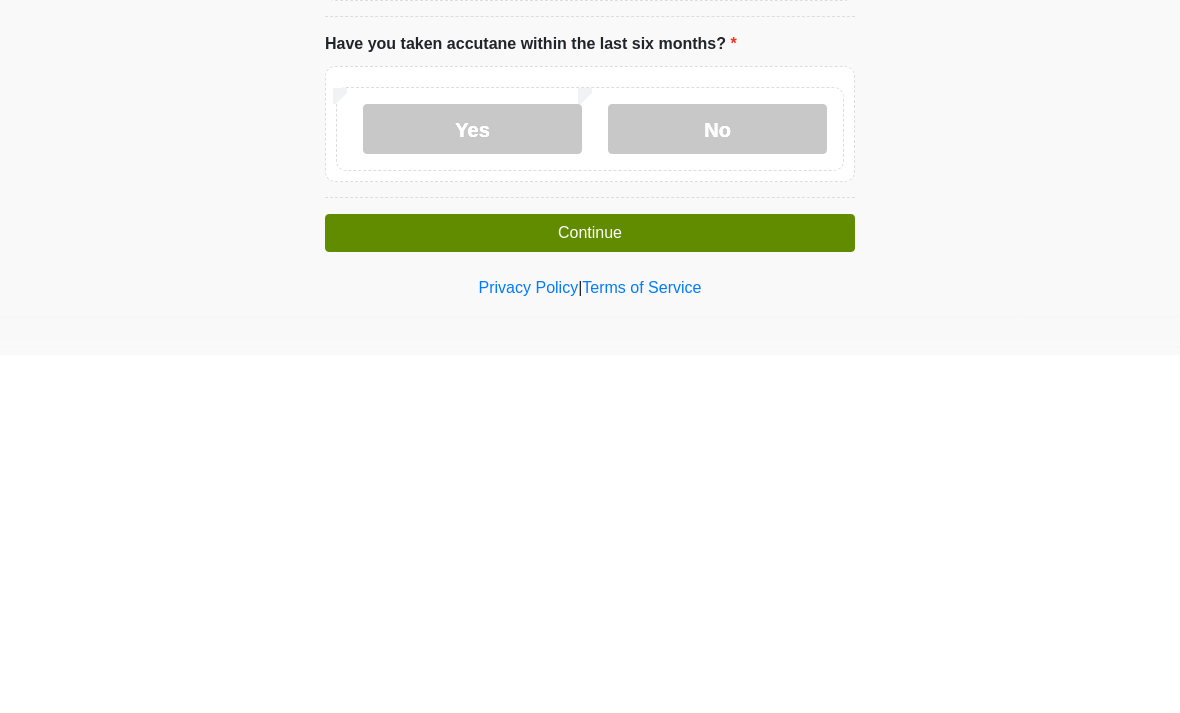 type on "********
*******
********
*********" 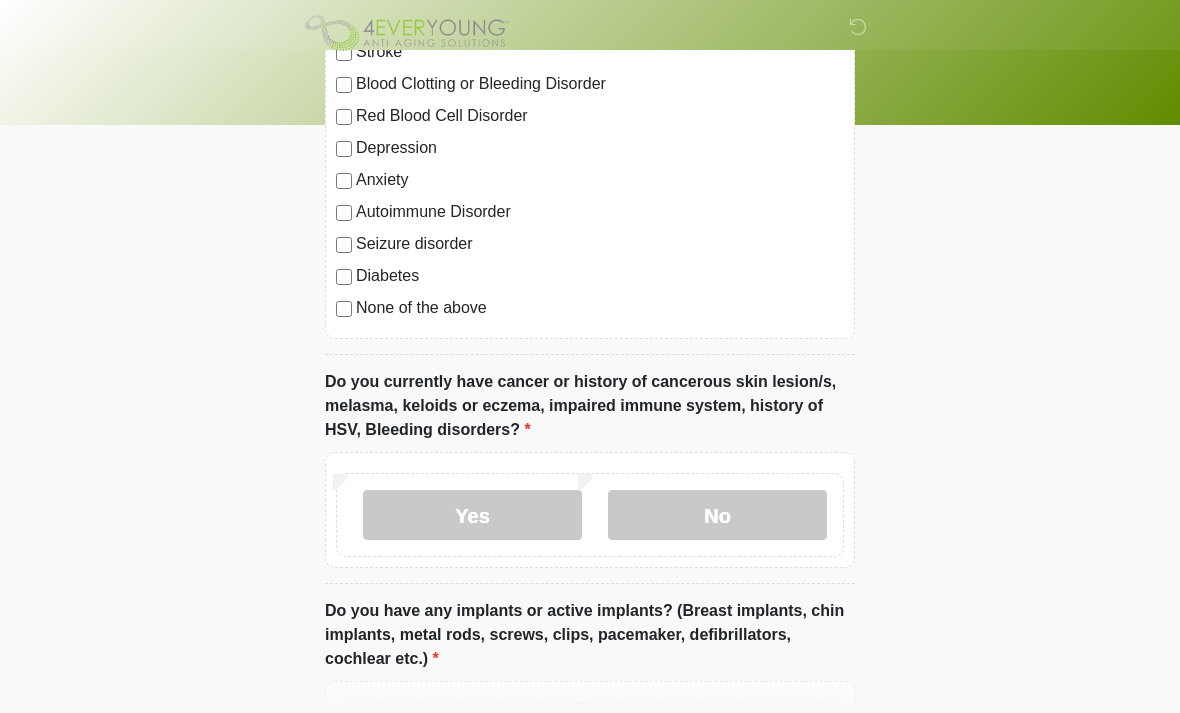 click on "‎ ‎ ‎
Medical History Questions
Please answer all questions with honesty and accuracy.
Please connect to Wi-Fi now   Provide us with your contact info  Answer some questions about your medical history  Complete a video call with one of our providers
This is the beginning of your  virtual Good Faith Exam .  ﻿﻿﻿﻿﻿﻿﻿﻿ This step is necessary to provide official medical clearance and documentation for your upcoming treatment(s).   ﻿﻿﻿﻿﻿﻿To begin, ﻿﻿﻿﻿﻿﻿ press the continue button below and answer all questions with honesty.
Continue
Please be sure your device is connected to a Wi-Fi Network for quicker service.  .
Continue" at bounding box center (590, -1232) 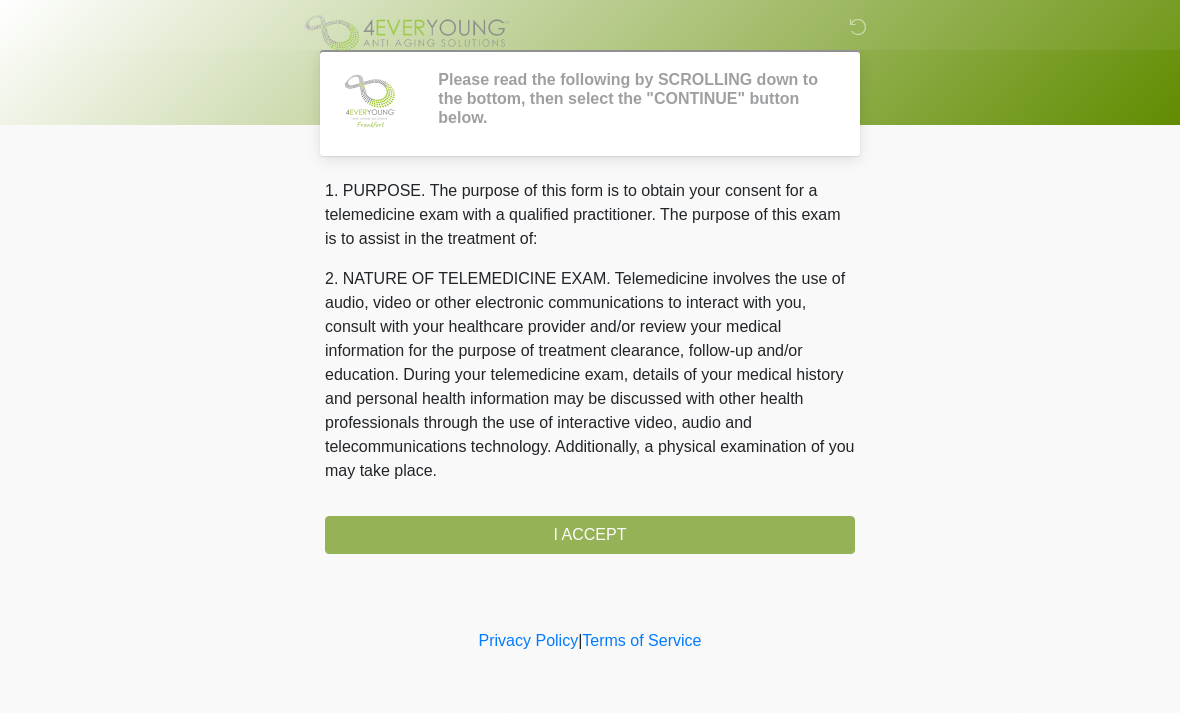 scroll, scrollTop: 0, scrollLeft: 0, axis: both 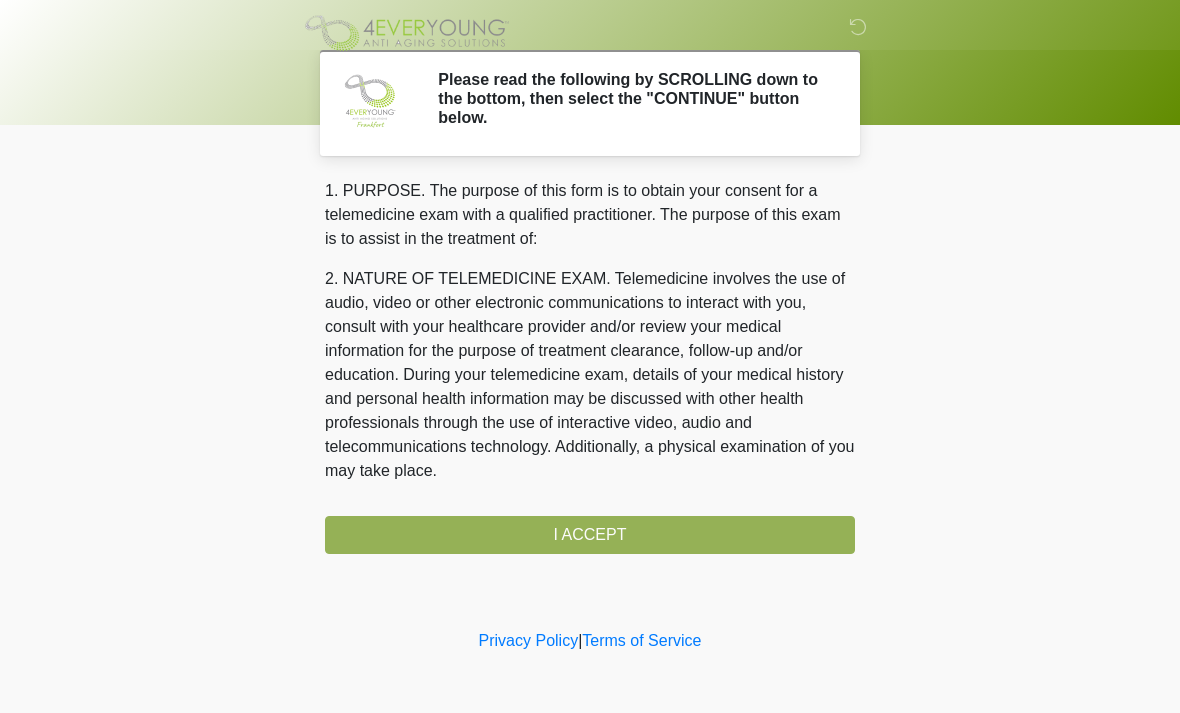 click on "1. PURPOSE. The purpose of this form is to obtain your consent for a telemedicine exam with a qualified practitioner. The purpose of this exam is to assist in the treatment of:  2. NATURE OF TELEMEDICINE EXAM. Telemedicine involves the use of audio, video or other electronic communications to interact with you, consult with your healthcare provider and/or review your medical information for the purpose of treatment clearance, follow-up and/or education. During your telemedicine exam, details of your medical history and personal health information may be discussed with other health professionals through the use of interactive video, audio and telecommunications technology. Additionally, a physical examination of you may take place. 4. HEALTHCARE INSTITUTION. 4Ever Young Frankfort has medical and non-medical technical personnel who may participate in the telemedicine exam to aid in the audio/video link with the qualified practitioner.
I ACCEPT" at bounding box center [590, 366] 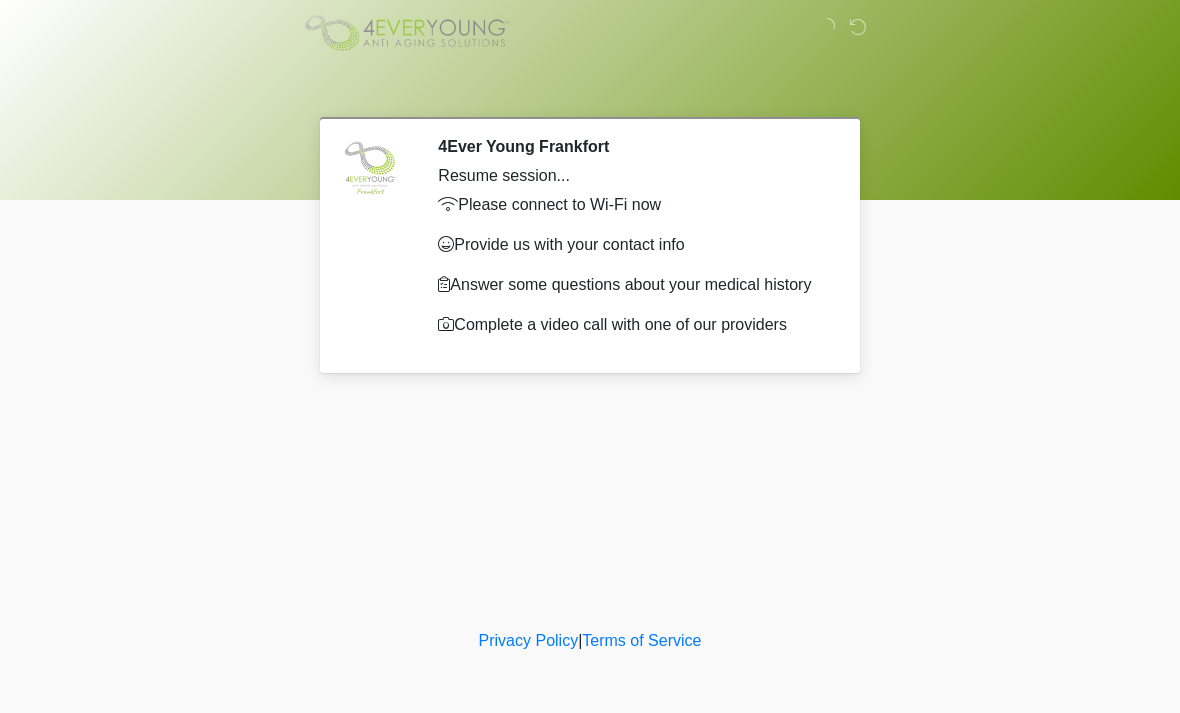 scroll, scrollTop: 0, scrollLeft: 0, axis: both 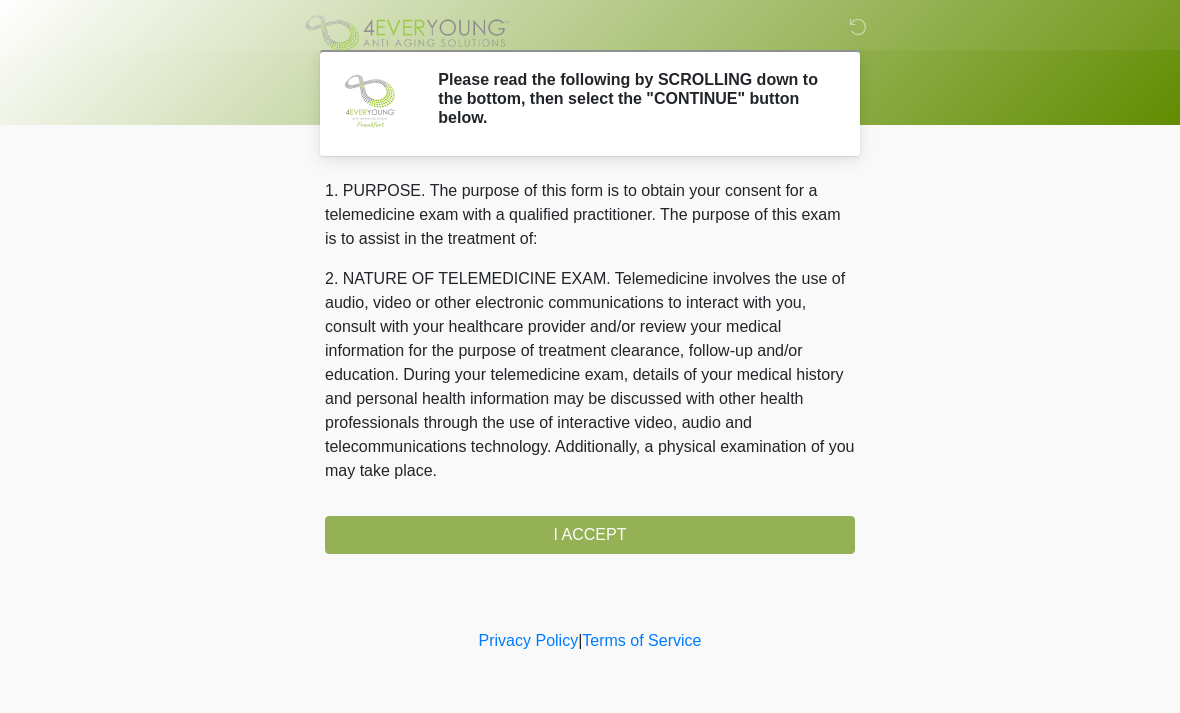 click on "1. PURPOSE. The purpose of this form is to obtain your consent for a telemedicine exam with a qualified practitioner. The purpose of this exam is to assist in the treatment of:  2. NATURE OF TELEMEDICINE EXAM. Telemedicine involves the use of audio, video or other electronic communications to interact with you, consult with your healthcare provider and/or review your medical information for the purpose of treatment clearance, follow-up and/or education. During your telemedicine exam, details of your medical history and personal health information may be discussed with other health professionals through the use of interactive video, audio and telecommunications technology. Additionally, a physical examination of you may take place. 4. HEALTHCARE INSTITUTION. 4Ever Young [CITY] has medical and non-medical technical personnel who may participate in the telemedicine exam to aid in the audio/video link with the qualified practitioner.
I ACCEPT" at bounding box center (590, 366) 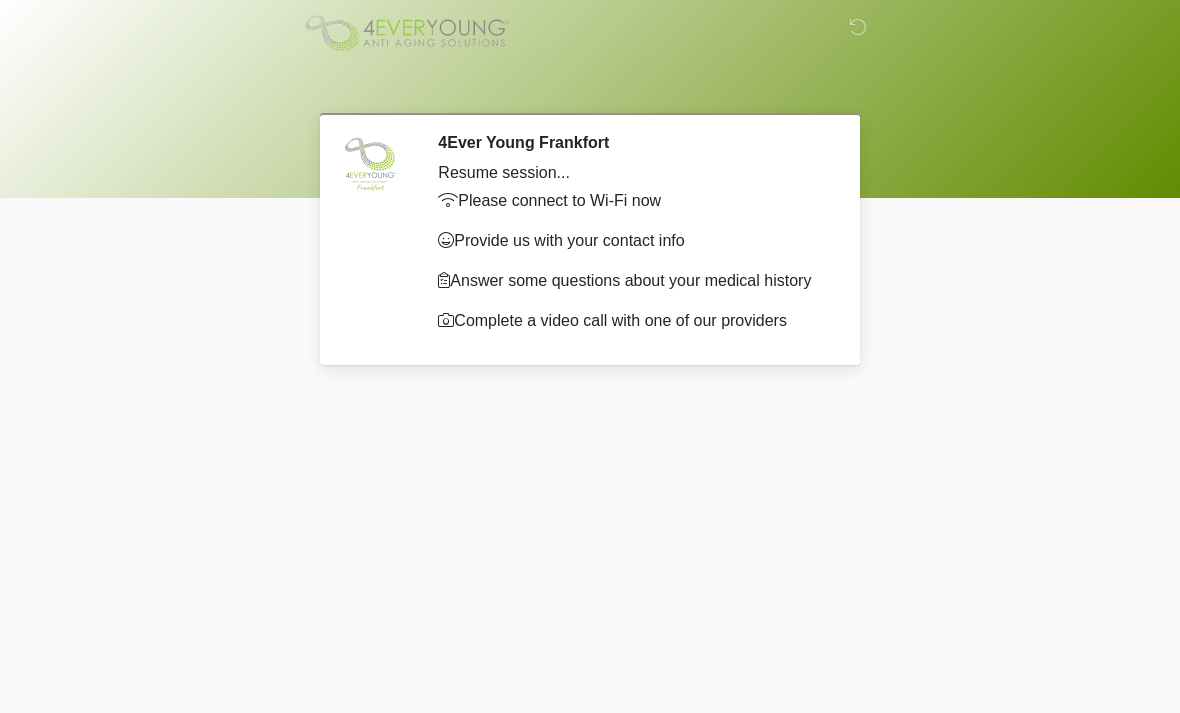 scroll, scrollTop: 0, scrollLeft: 0, axis: both 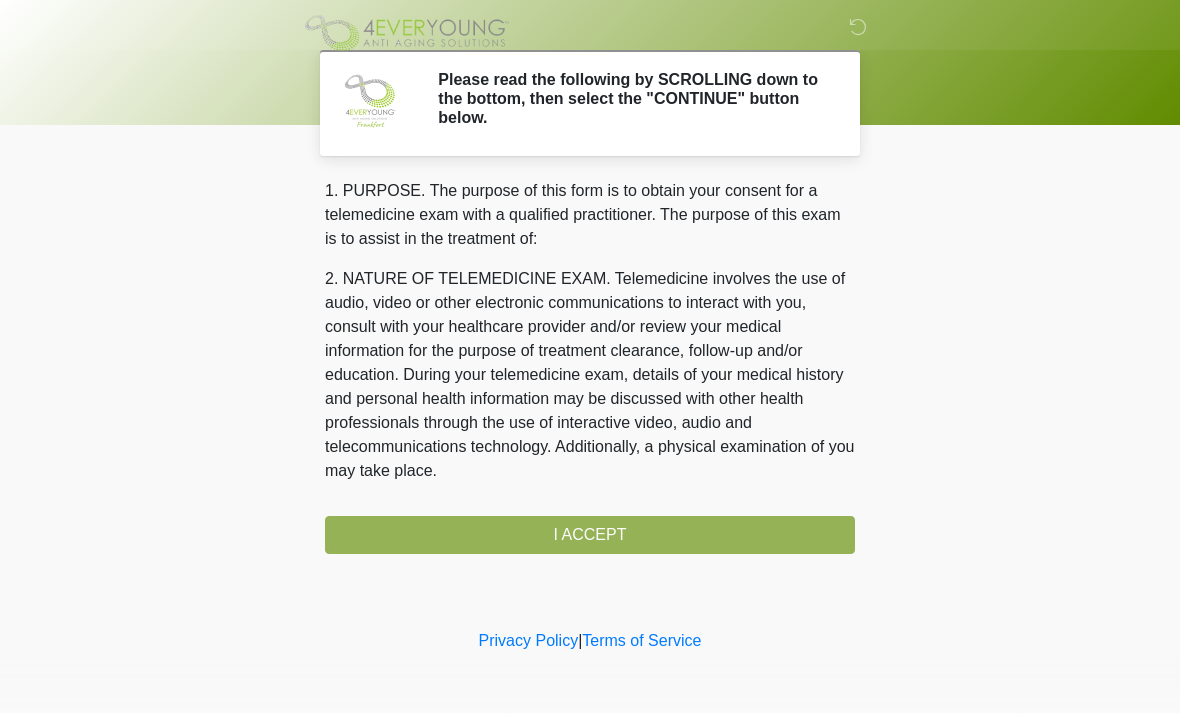 click on "1. PURPOSE. The purpose of this form is to obtain your consent for a telemedicine exam with a qualified practitioner. The purpose of this exam is to assist in the treatment of:  2. NATURE OF TELEMEDICINE EXAM. Telemedicine involves the use of audio, video or other electronic communications to interact with you, consult with your healthcare provider and/or review your medical information for the purpose of treatment clearance, follow-up and/or education. During your telemedicine exam, details of your medical history and personal health information may be discussed with other health professionals through the use of interactive video, audio and telecommunications technology. Additionally, a physical examination of you may take place. 4. HEALTHCARE INSTITUTION. 4Ever Young Frankfort has medical and non-medical technical personnel who may participate in the telemedicine exam to aid in the audio/video link with the qualified practitioner.
I ACCEPT" at bounding box center (590, 366) 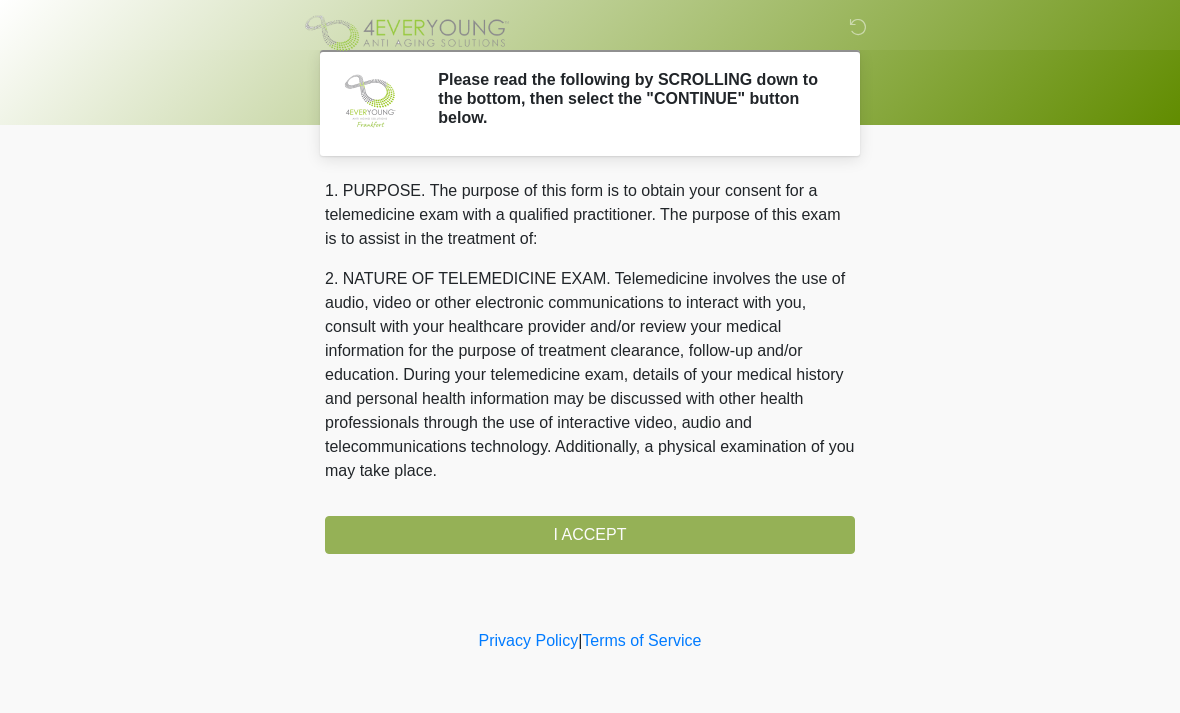 click on "1. PURPOSE. The purpose of this form is to obtain your consent for a telemedicine exam with a qualified practitioner. The purpose of this exam is to assist in the treatment of:  2. NATURE OF TELEMEDICINE EXAM. Telemedicine involves the use of audio, video or other electronic communications to interact with you, consult with your healthcare provider and/or review your medical information for the purpose of treatment clearance, follow-up and/or education. During your telemedicine exam, details of your medical history and personal health information may be discussed with other health professionals through the use of interactive video, audio and telecommunications technology. Additionally, a physical examination of you may take place. 4. HEALTHCARE INSTITUTION. 4Ever Young Frankfort has medical and non-medical technical personnel who may participate in the telemedicine exam to aid in the audio/video link with the qualified practitioner.
I ACCEPT" at bounding box center (590, 366) 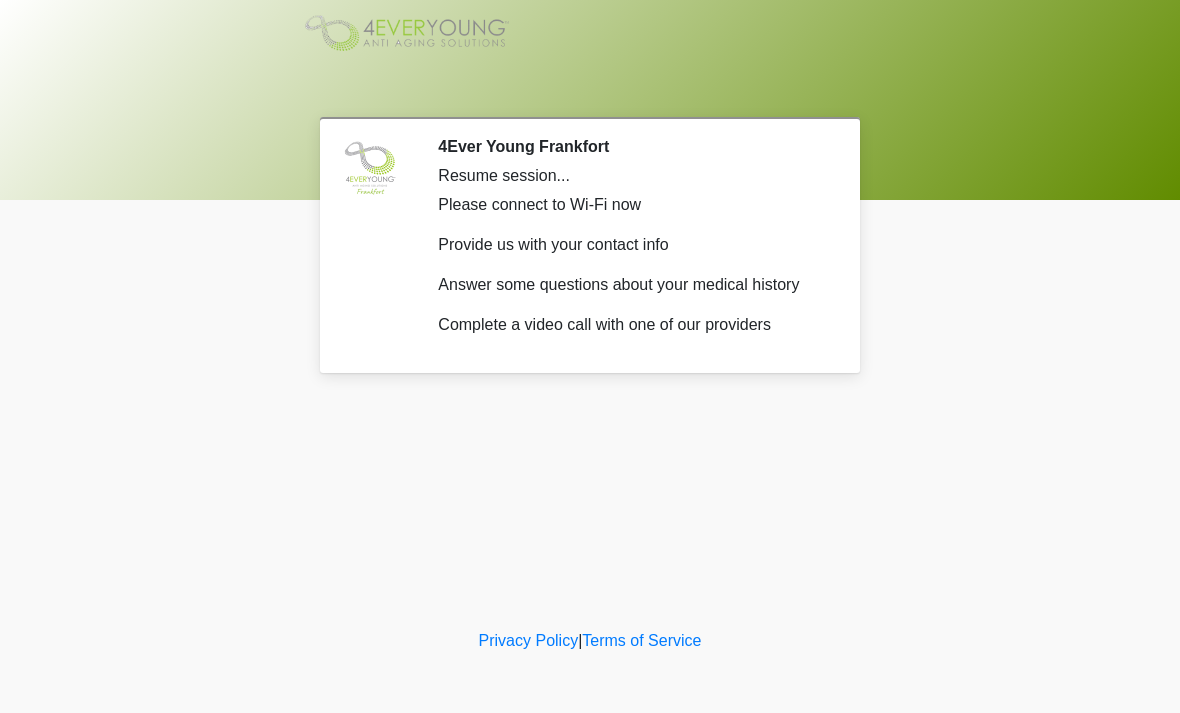scroll, scrollTop: 0, scrollLeft: 0, axis: both 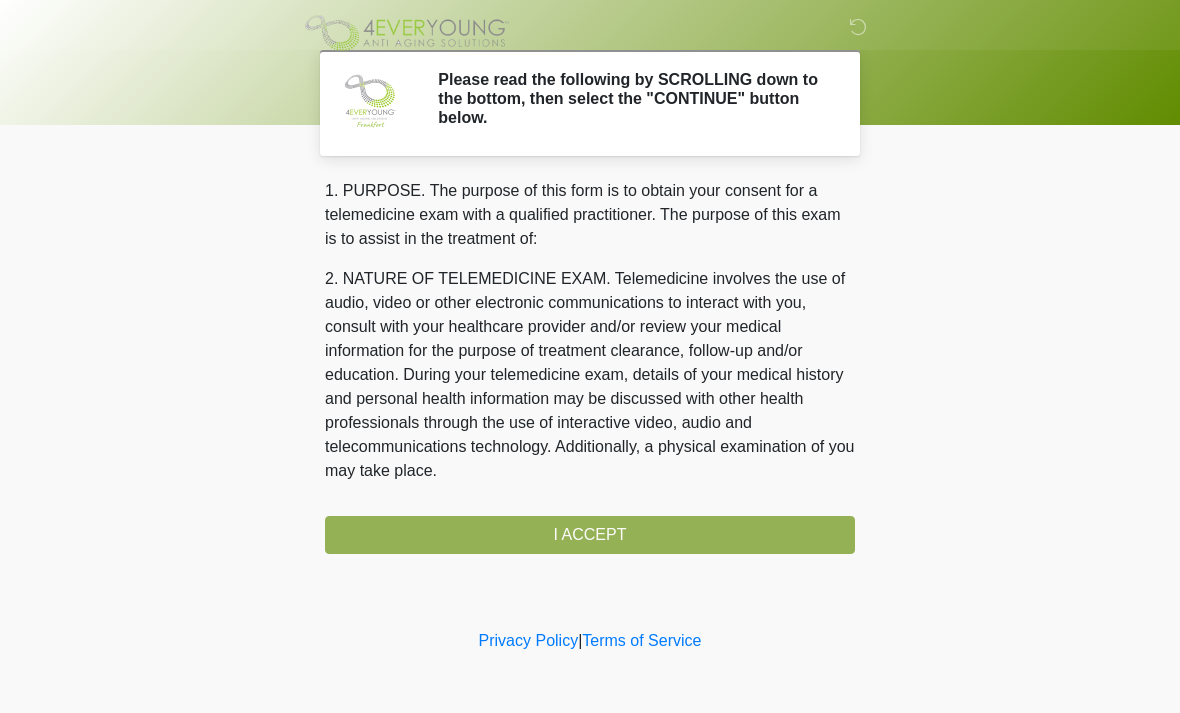 click on "1. PURPOSE. The purpose of this form is to obtain your consent for a telemedicine exam with a qualified practitioner. The purpose of this exam is to assist in the treatment of:  2. NATURE OF TELEMEDICINE EXAM. Telemedicine involves the use of audio, video or other electronic communications to interact with you, consult with your healthcare provider and/or review your medical information for the purpose of treatment clearance, follow-up and/or education. During your telemedicine exam, details of your medical history and personal health information may be discussed with other health professionals through the use of interactive video, audio and telecommunications technology. Additionally, a physical examination of you may take place. 4. HEALTHCARE INSTITUTION. 4Ever Young [CITY] has medical and non-medical technical personnel who may participate in the telemedicine exam to aid in the audio/video link with the qualified practitioner.
I ACCEPT" at bounding box center (590, 366) 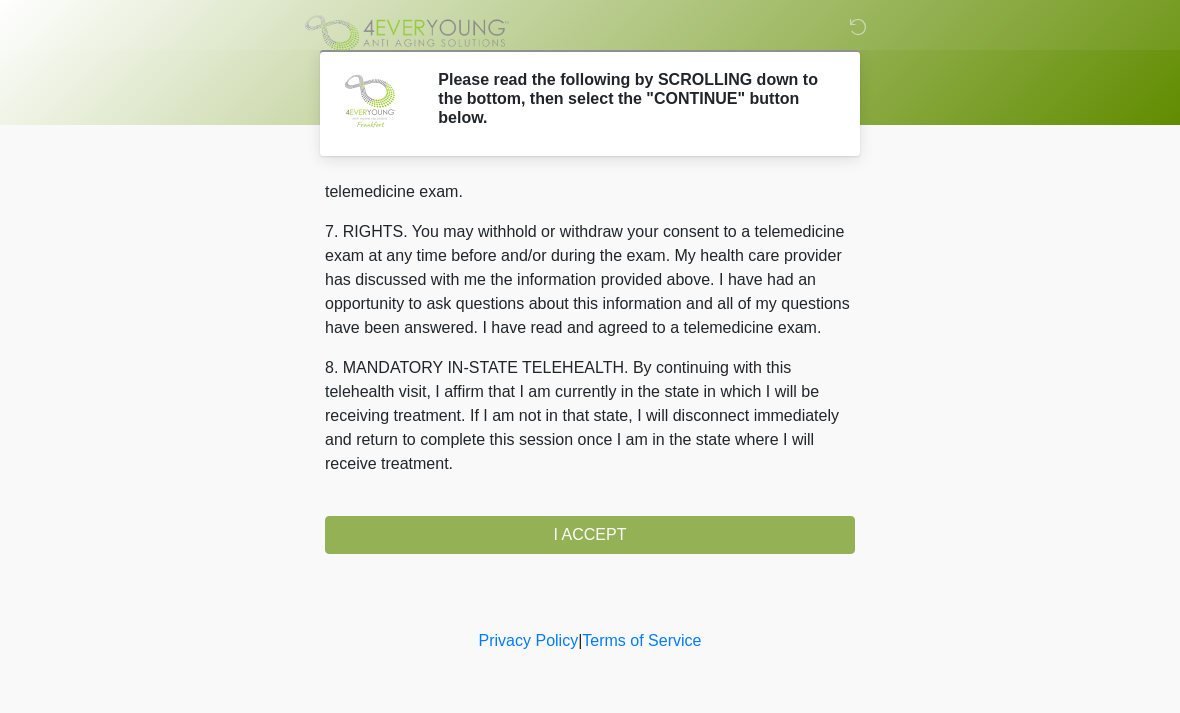 click on "1. PURPOSE. The purpose of this form is to obtain your consent for a telemedicine exam with a qualified practitioner. The purpose of this exam is to assist in the treatment of:  2. NATURE OF TELEMEDICINE EXAM. Telemedicine involves the use of audio, video or other electronic communications to interact with you, consult with your healthcare provider and/or review your medical information for the purpose of treatment clearance, follow-up and/or education. During your telemedicine exam, details of your medical history and personal health information may be discussed with other health professionals through the use of interactive video, audio and telecommunications technology. Additionally, a physical examination of you may take place. 4. HEALTHCARE INSTITUTION. 4Ever Young Frankfort has medical and non-medical technical personnel who may participate in the telemedicine exam to aid in the audio/video link with the qualified practitioner.
I ACCEPT" at bounding box center [590, 366] 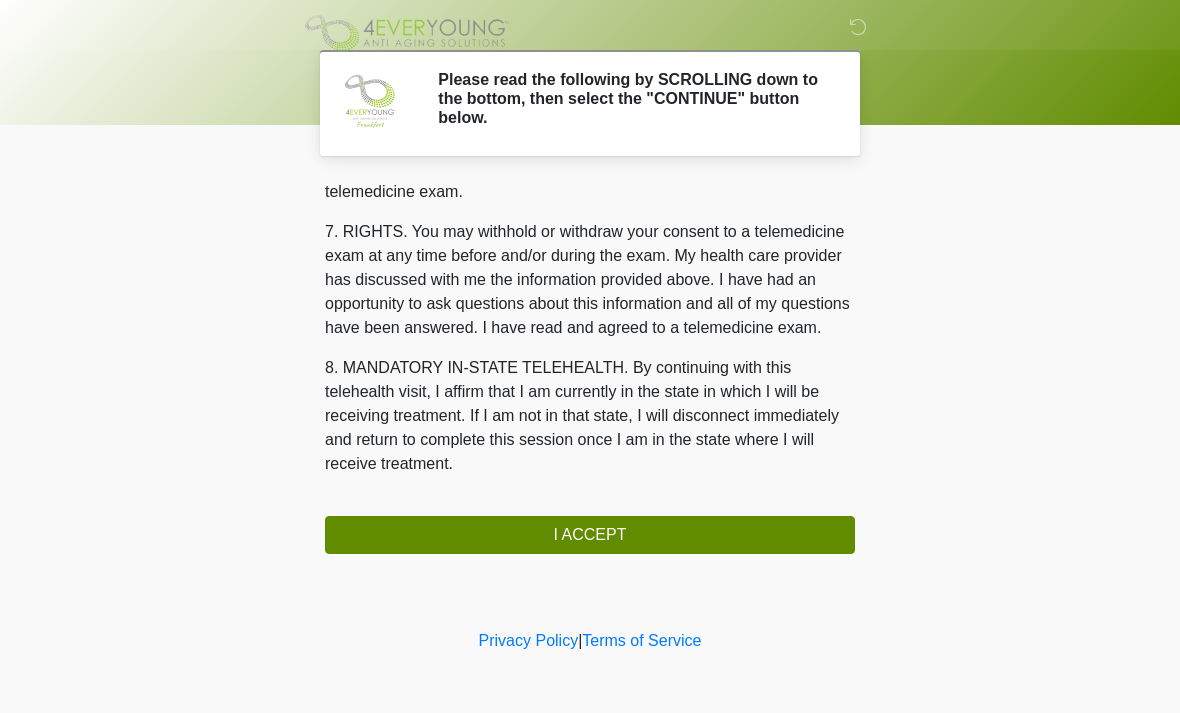 click on "I ACCEPT" at bounding box center (590, 535) 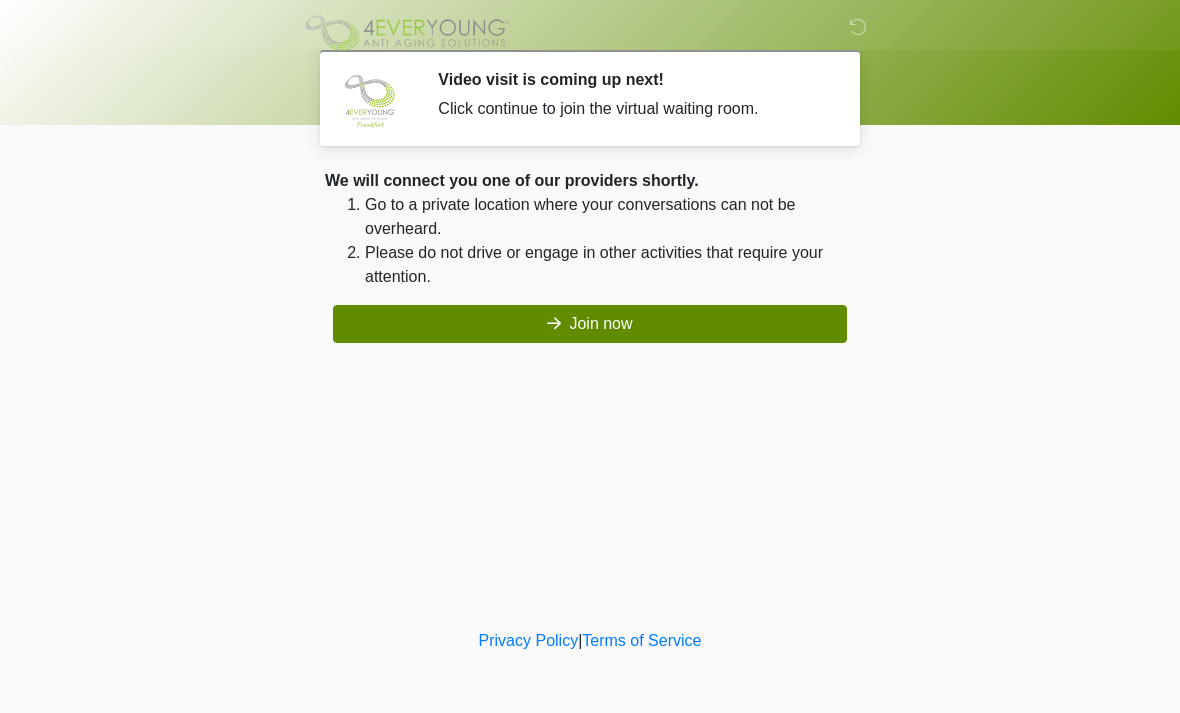 click on "Join now" at bounding box center (590, 324) 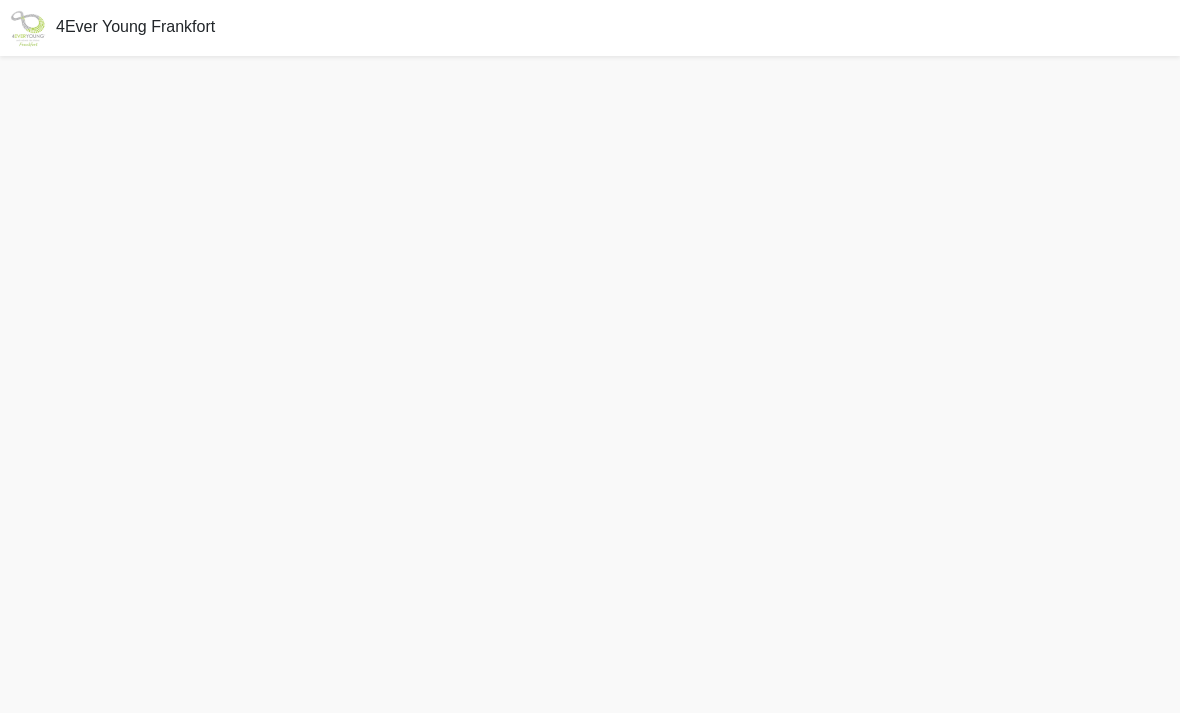 scroll, scrollTop: 0, scrollLeft: 0, axis: both 